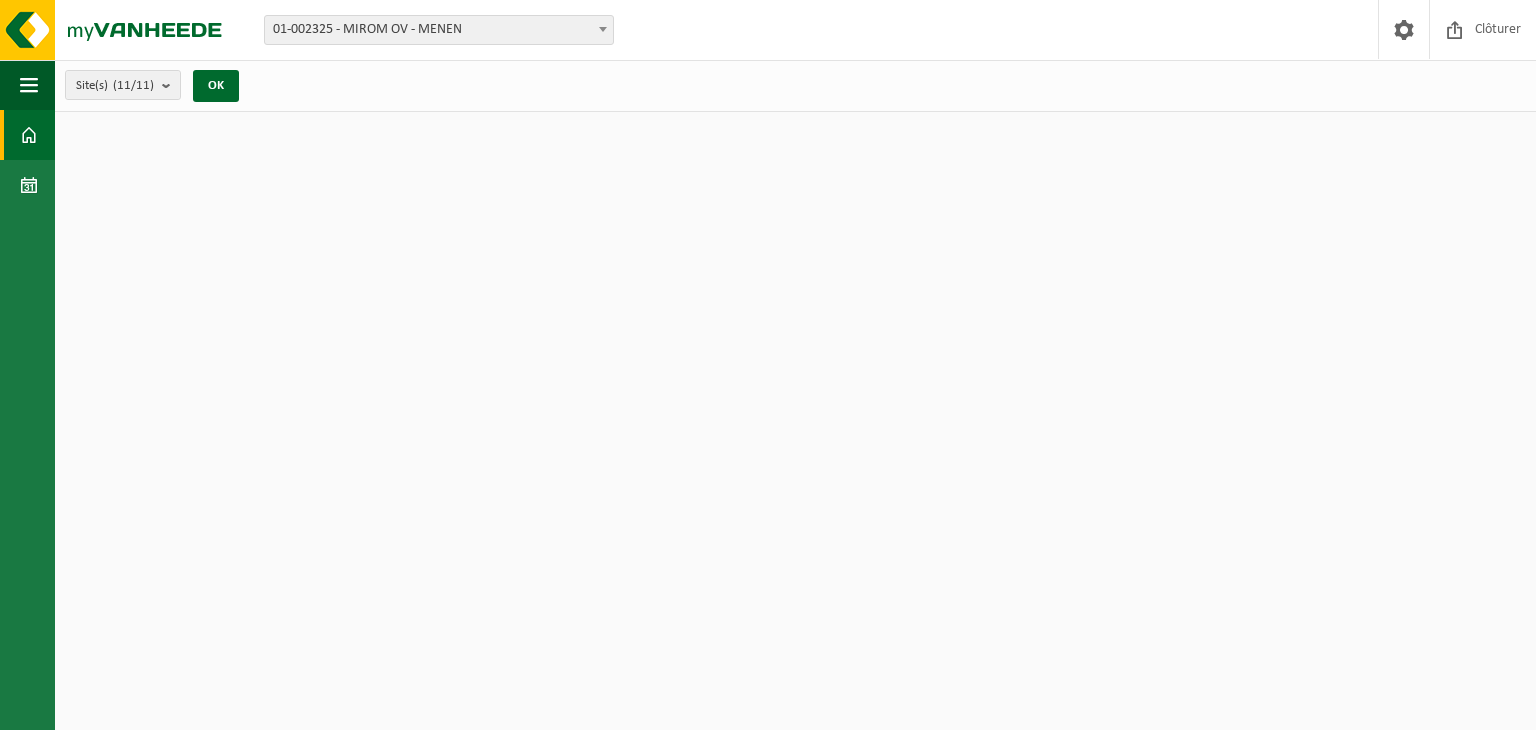 scroll, scrollTop: 0, scrollLeft: 0, axis: both 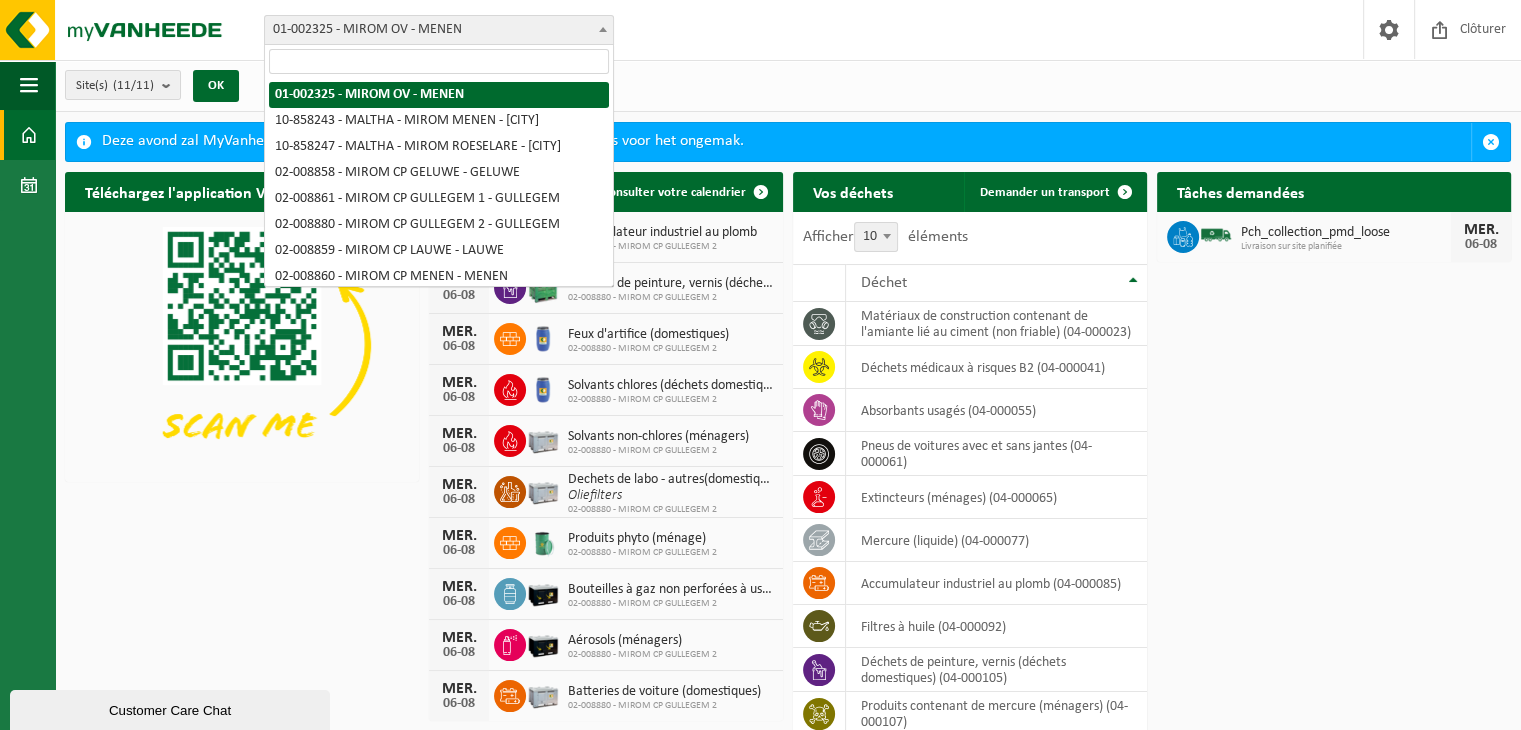 click on "01-002325 - MIROM OV - MENEN" at bounding box center (439, 30) 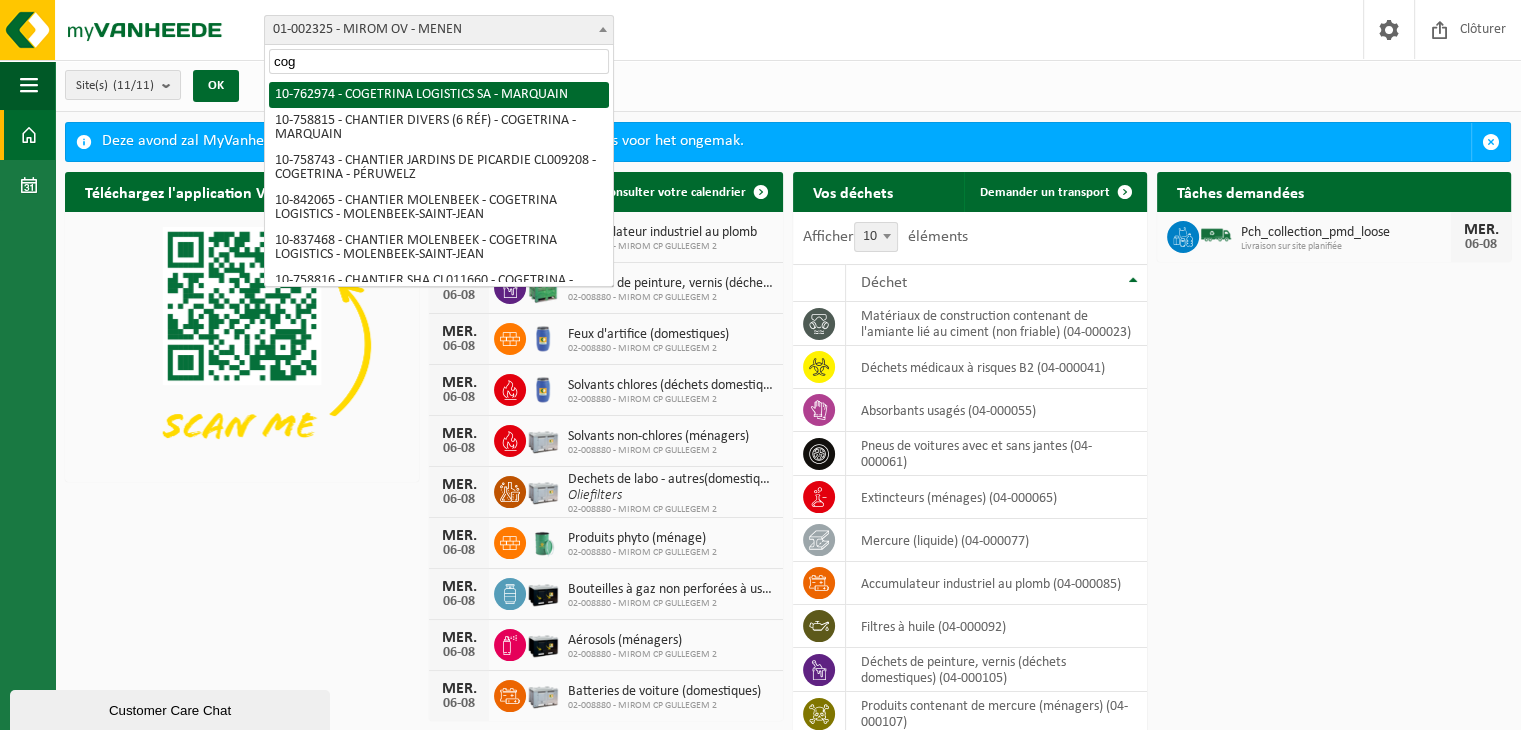 type on "coge" 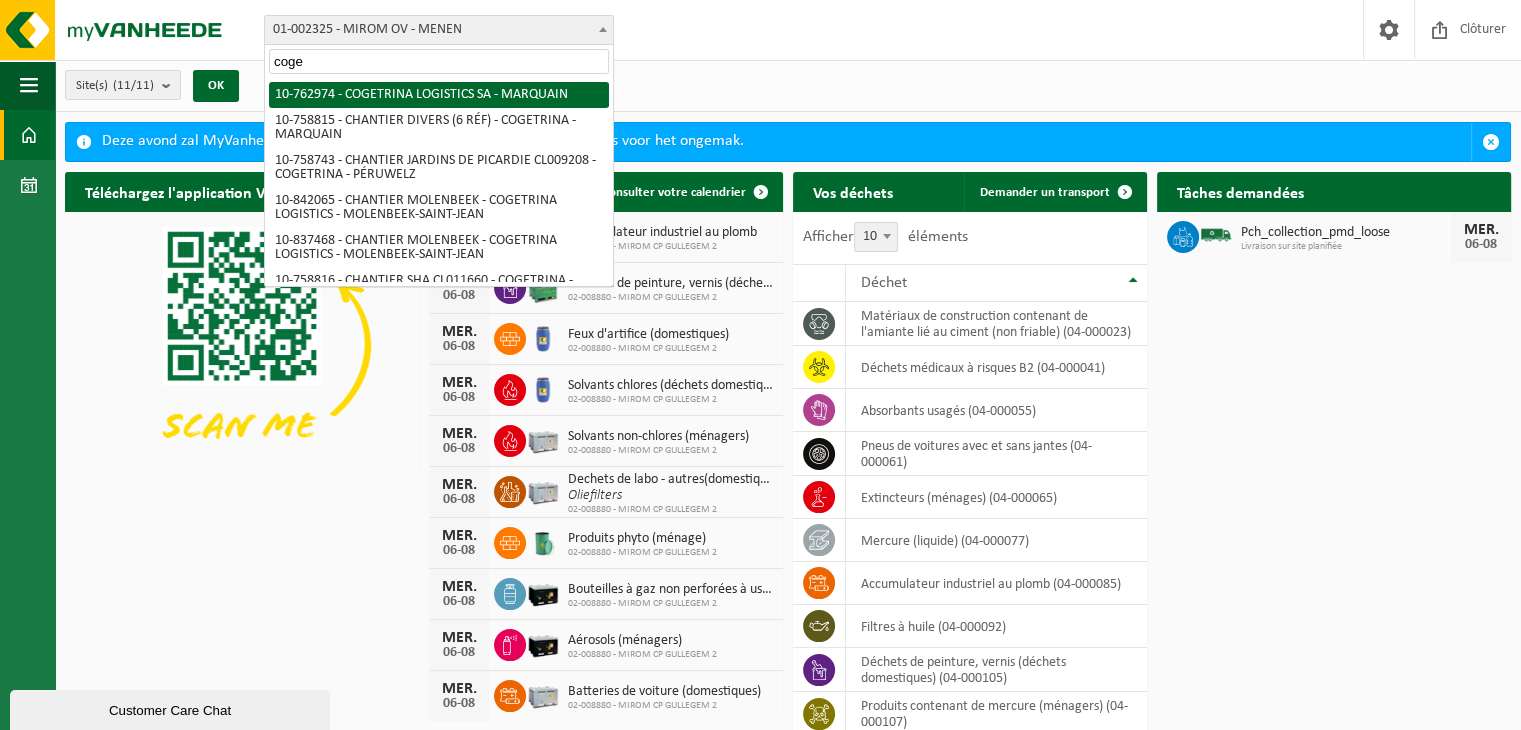 select on "17600" 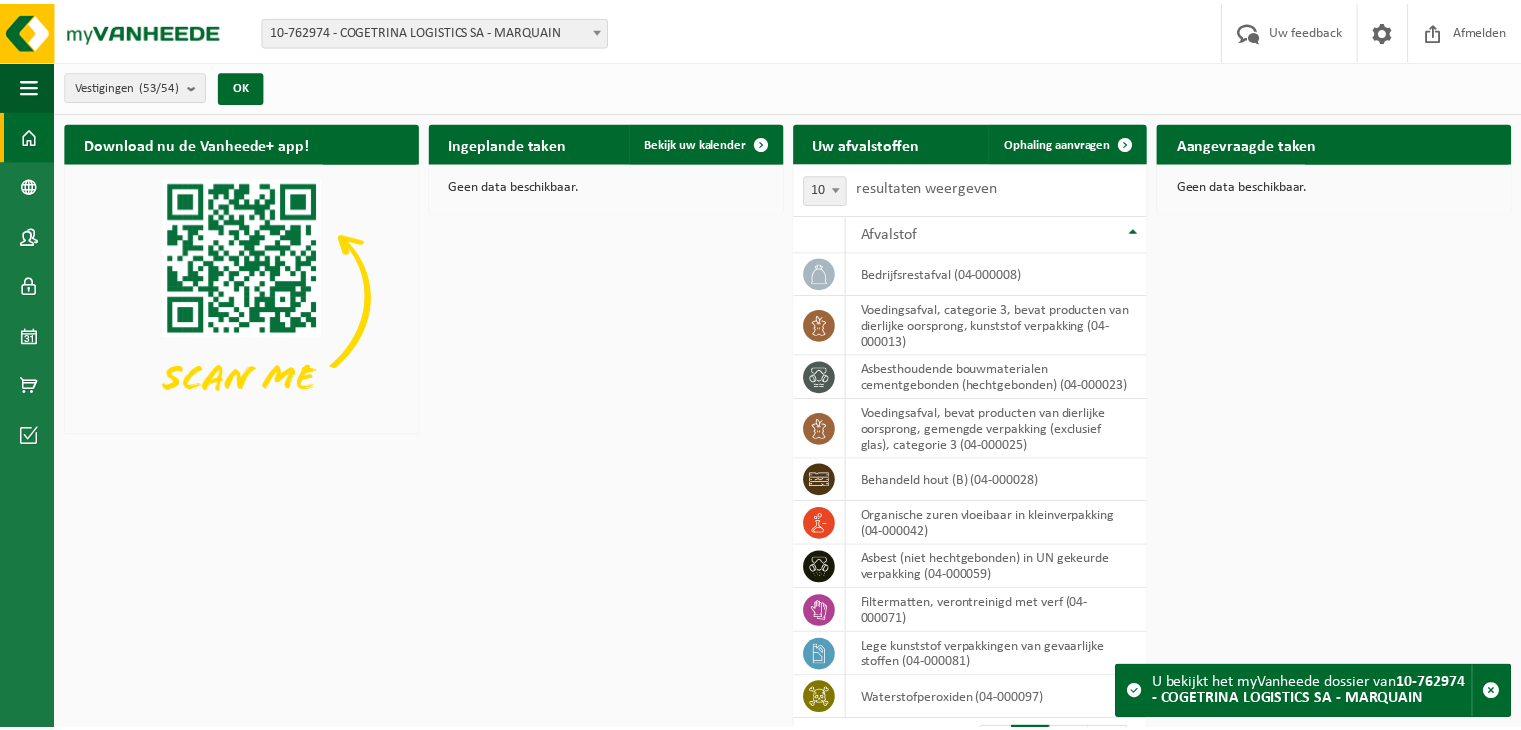 scroll, scrollTop: 0, scrollLeft: 0, axis: both 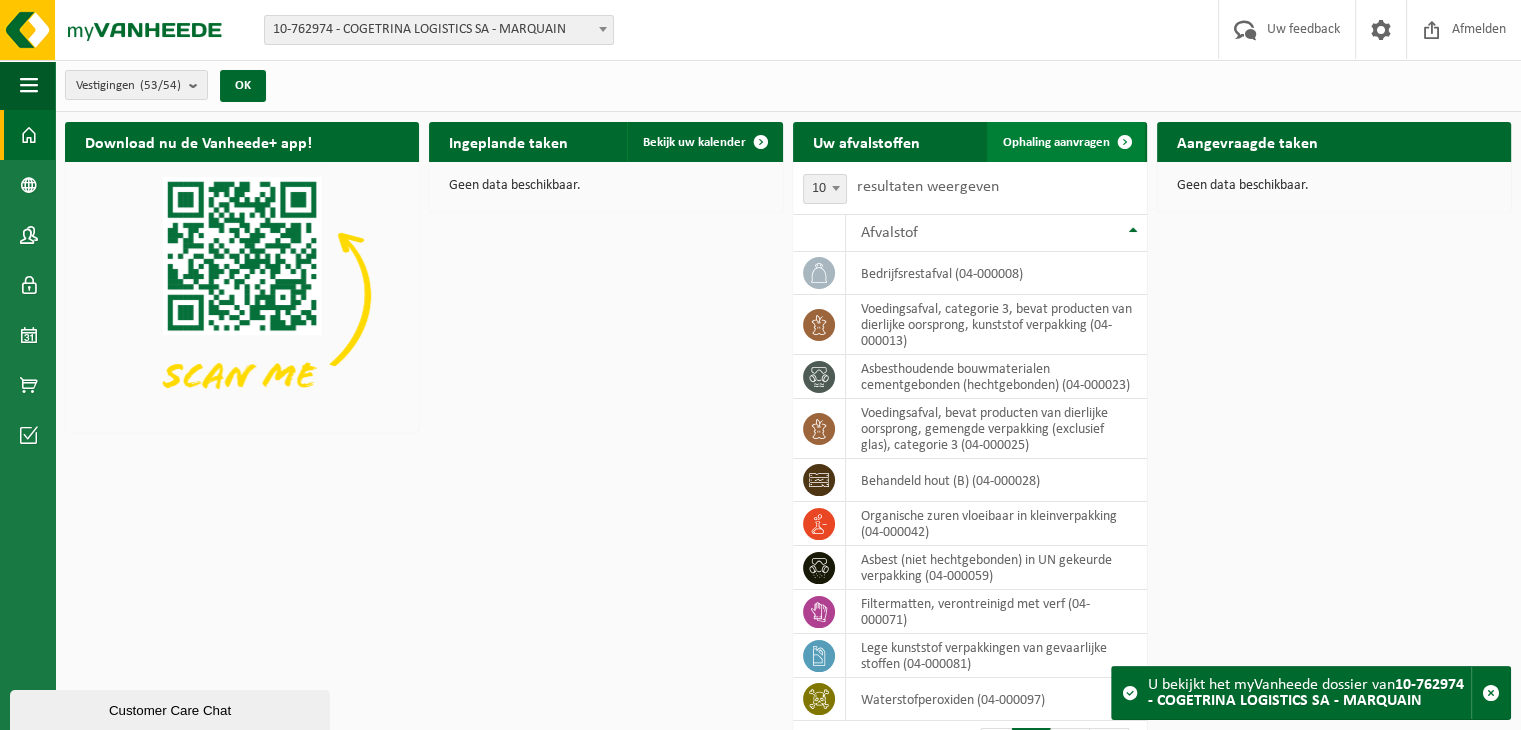 click at bounding box center (1125, 142) 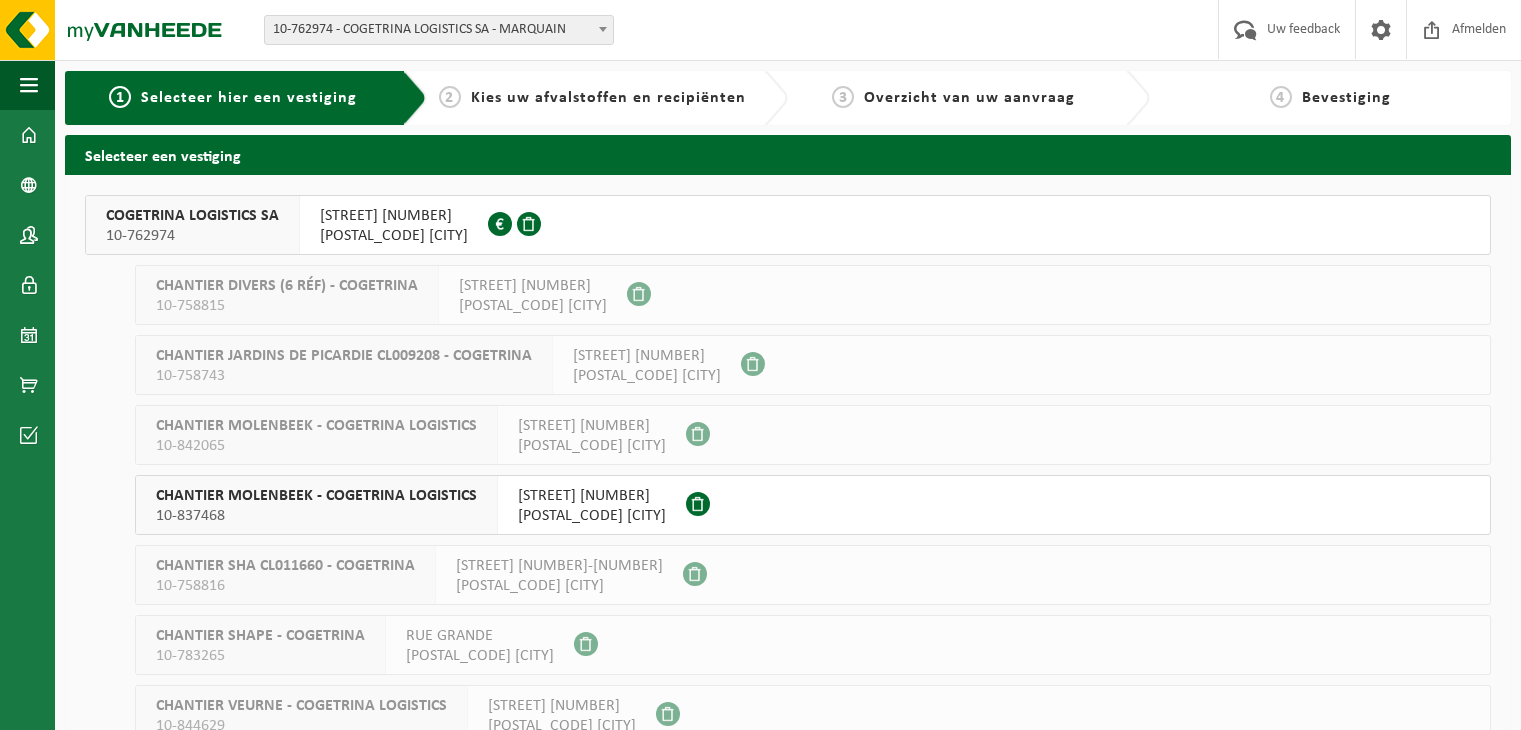 scroll, scrollTop: 0, scrollLeft: 0, axis: both 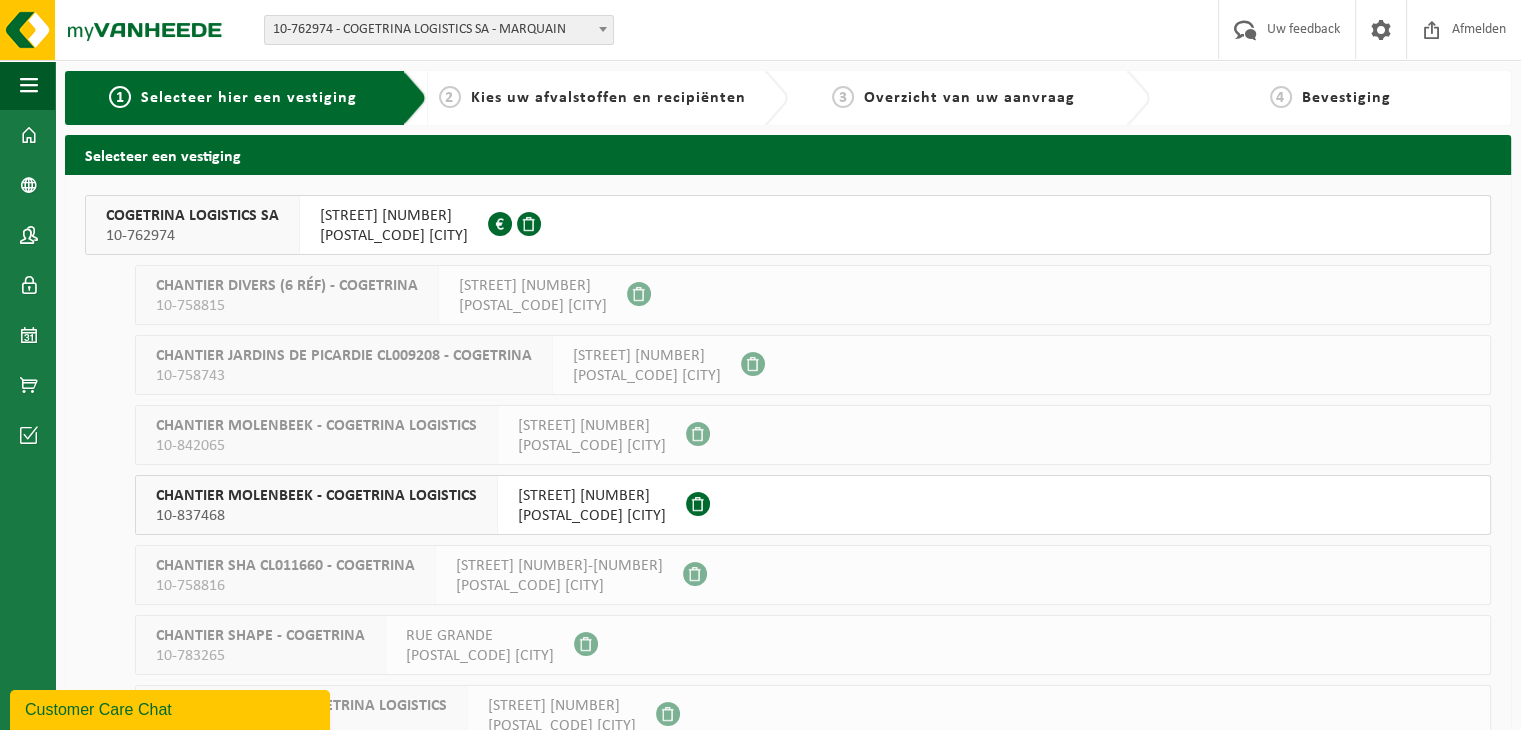 click on "[STREET] [NUMBER]" at bounding box center [394, 216] 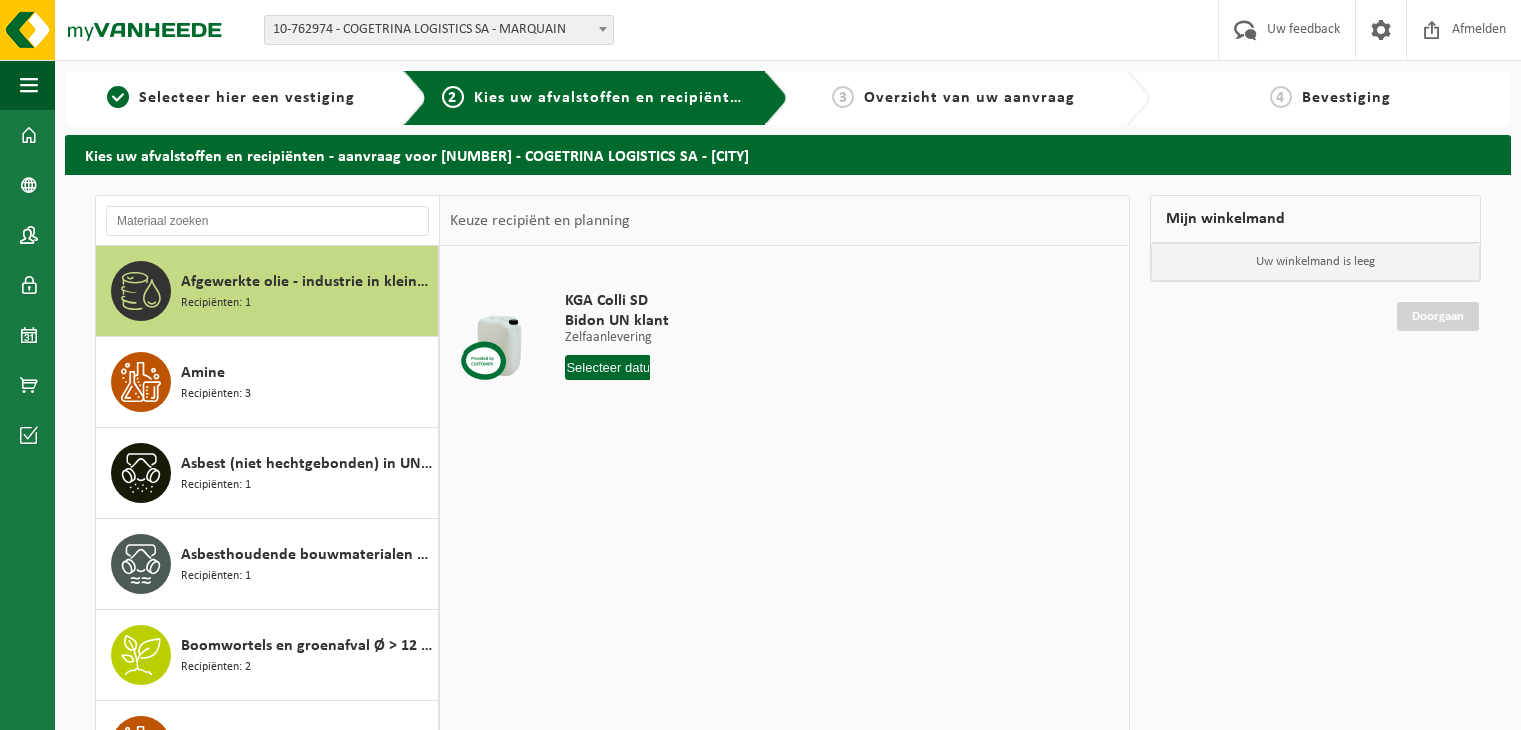 scroll, scrollTop: 0, scrollLeft: 0, axis: both 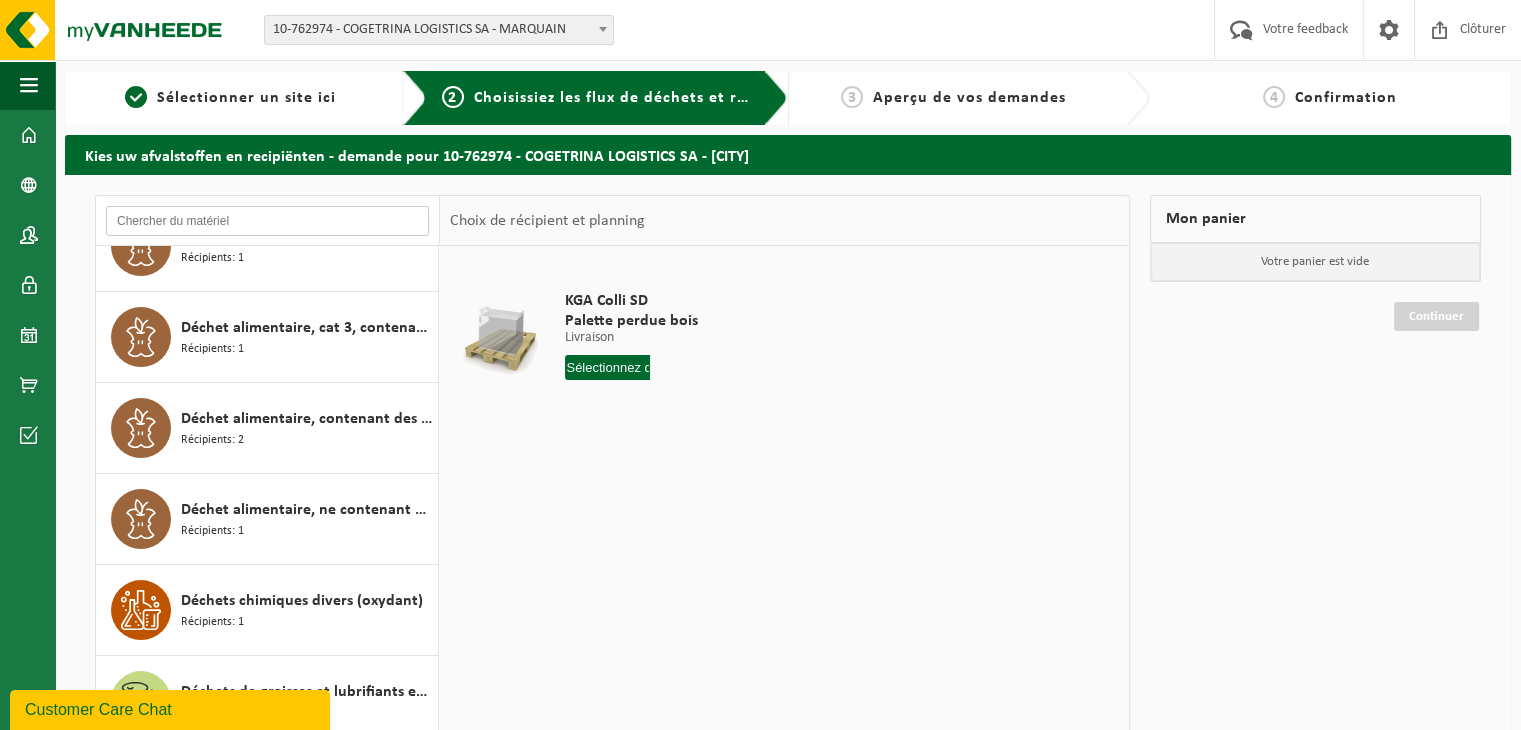 click at bounding box center [267, 221] 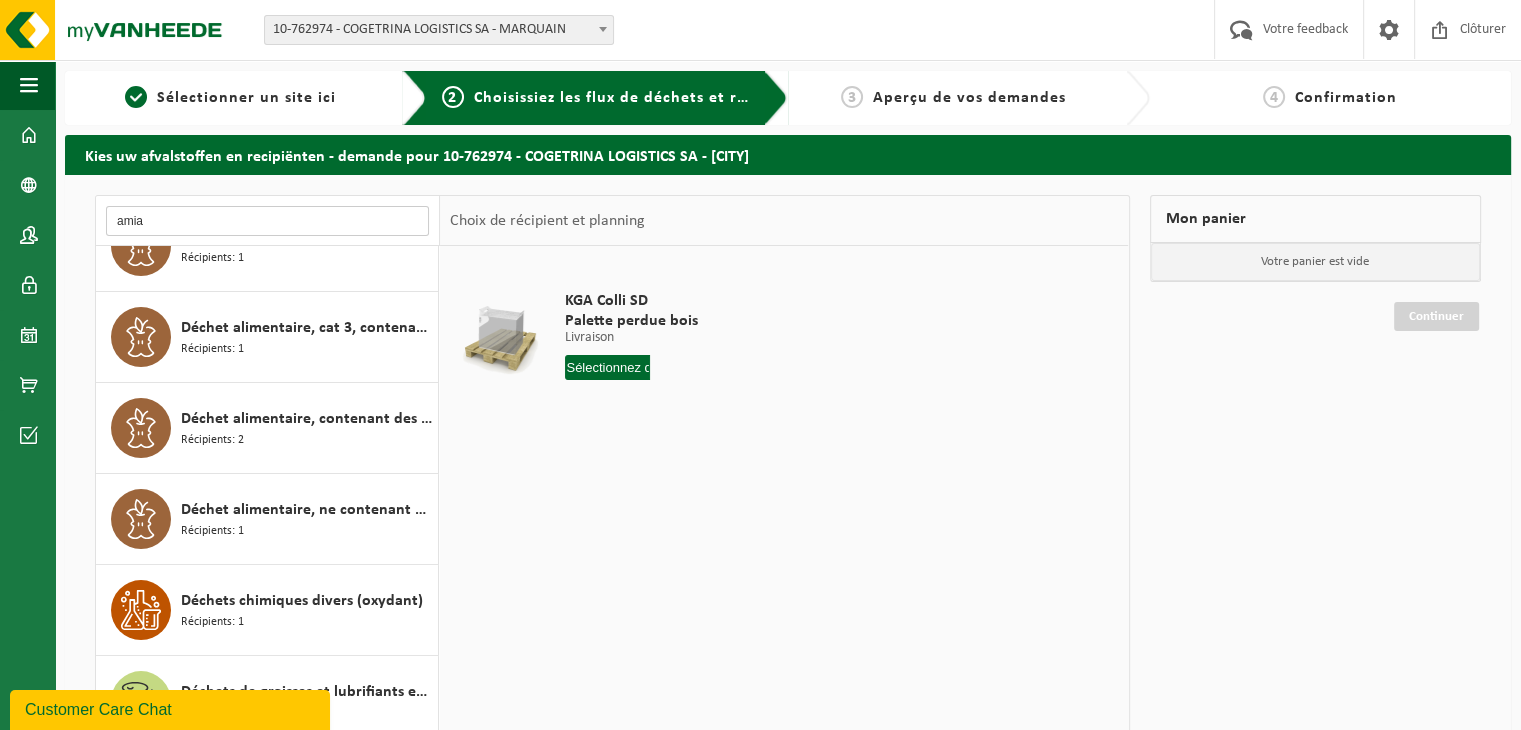 scroll, scrollTop: 0, scrollLeft: 0, axis: both 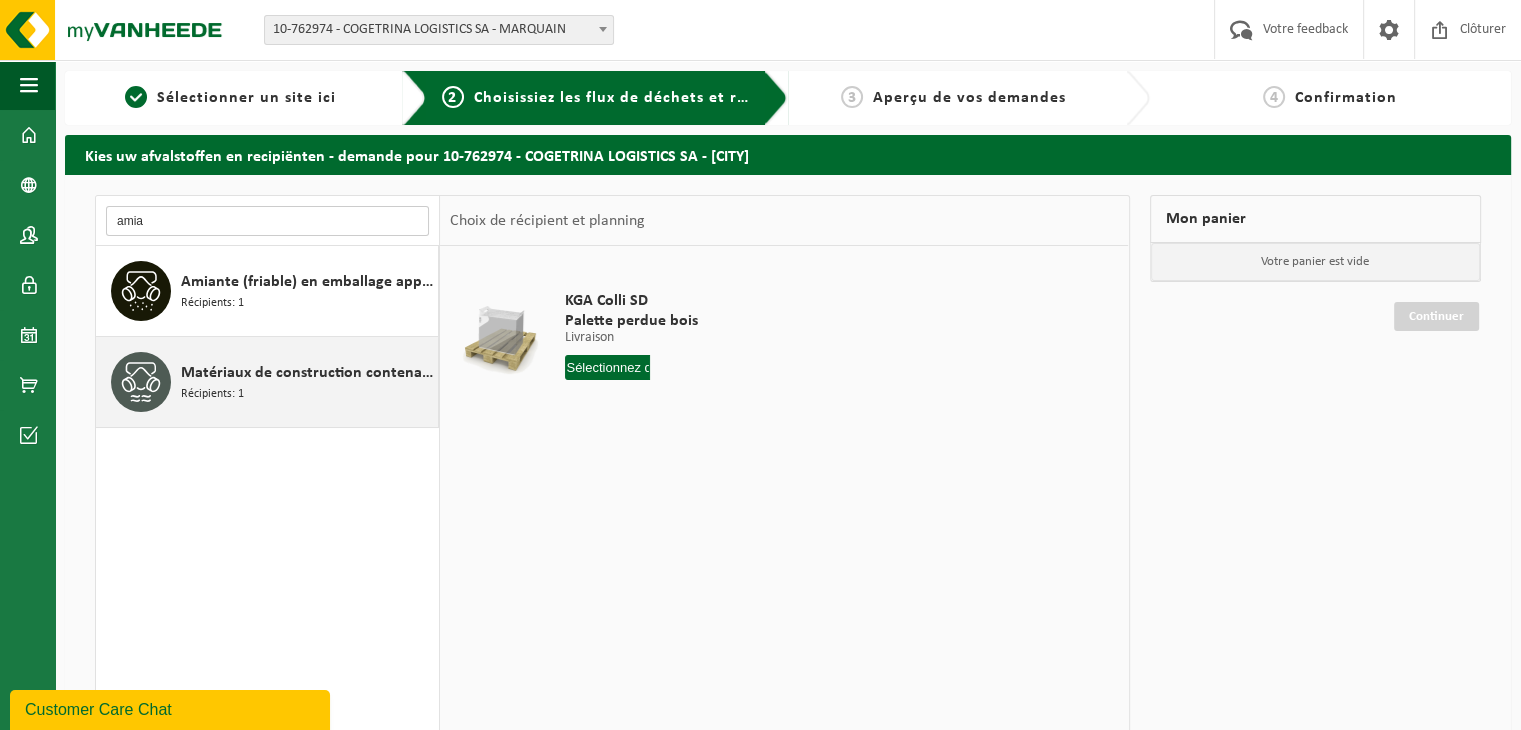 type on "amia" 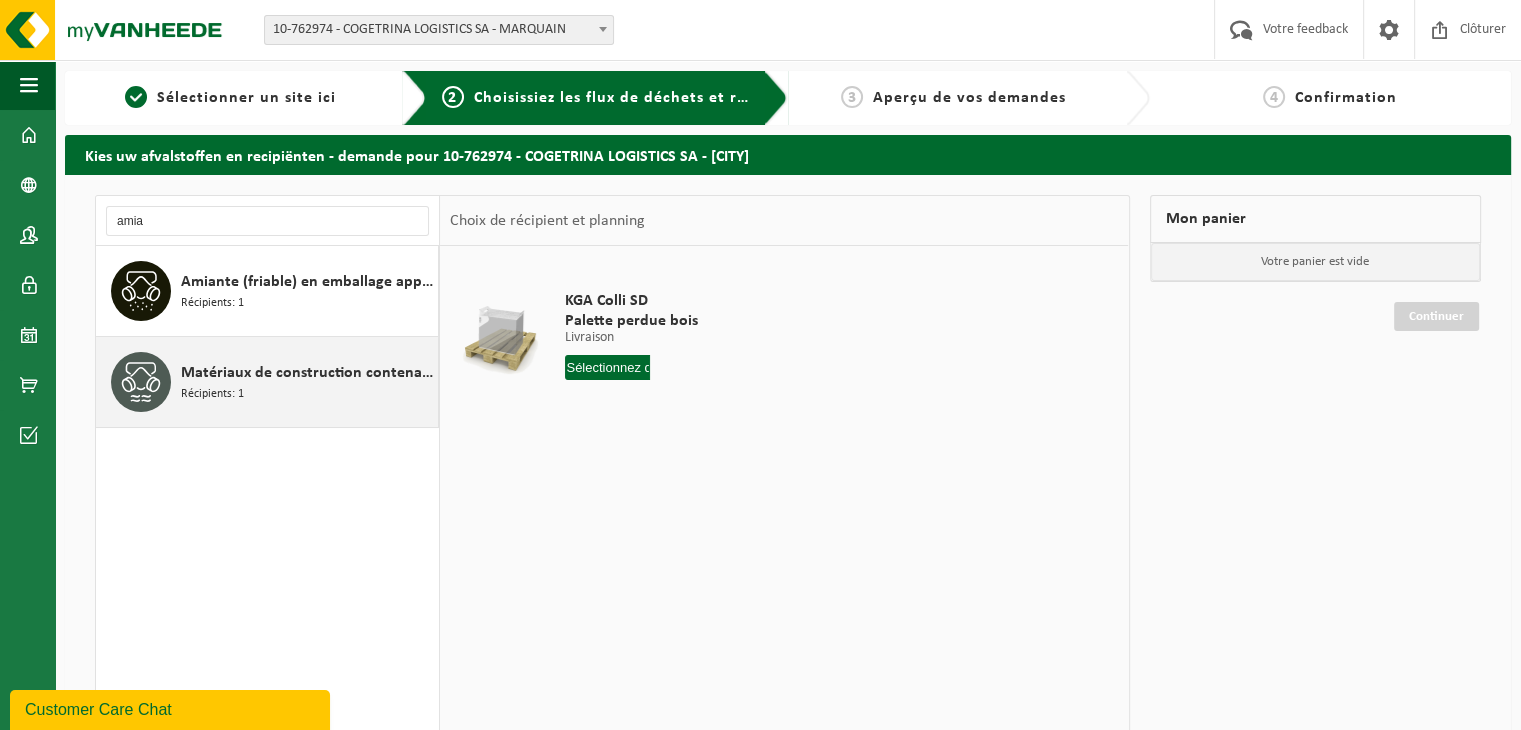 click on "Matériaux de construction contenant de l'amiante lié au ciment (non friable)    Récipients: 1" at bounding box center [307, 382] 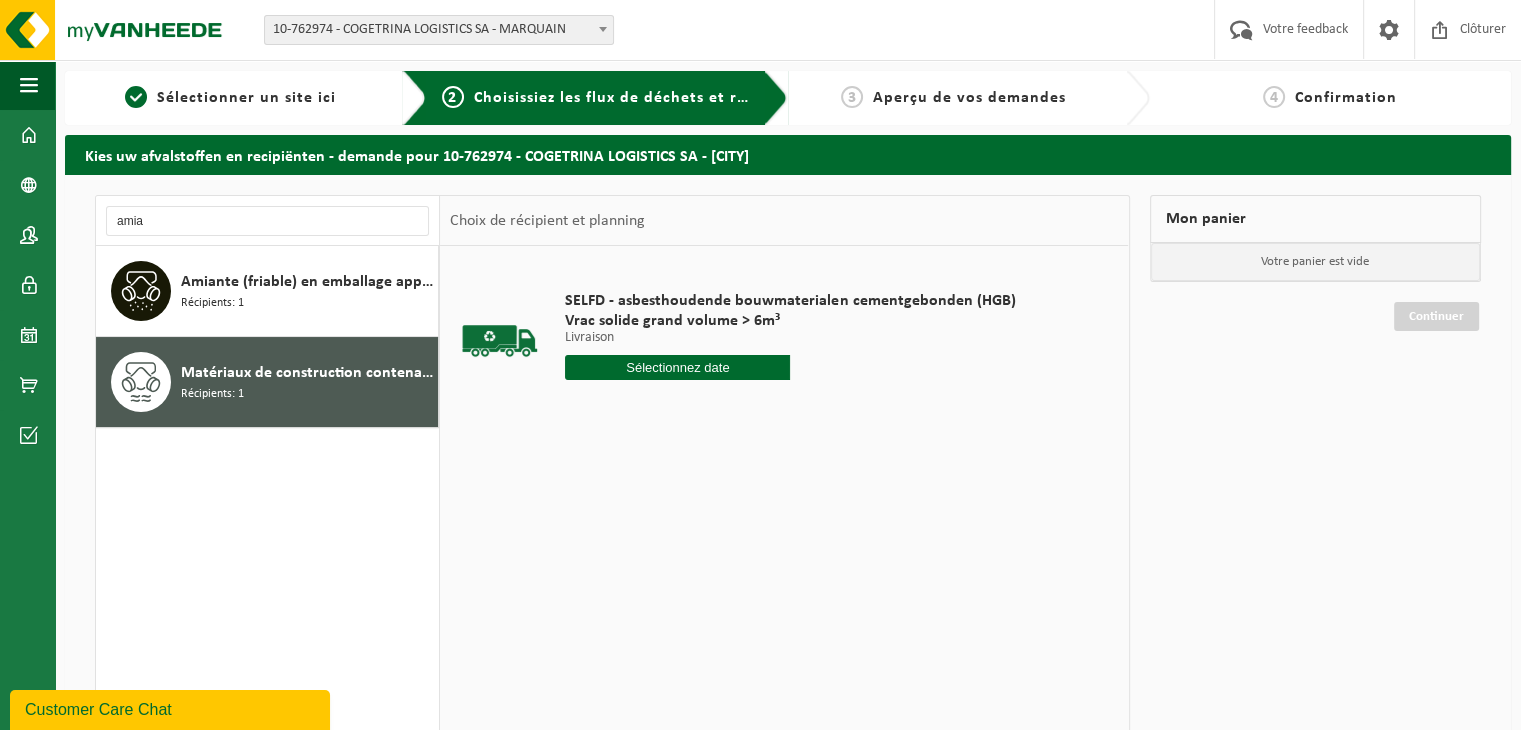 click at bounding box center [677, 367] 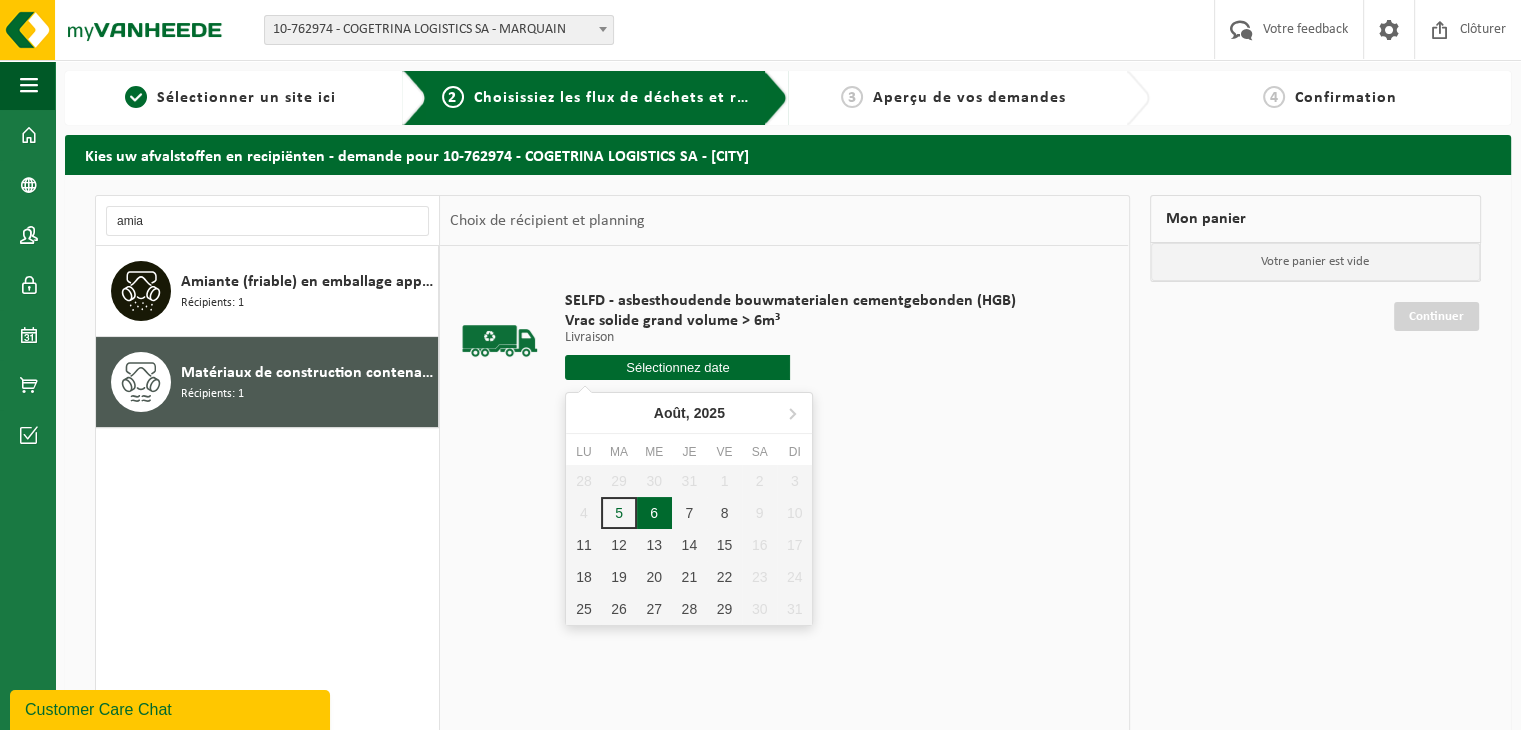 click on "6" at bounding box center (654, 513) 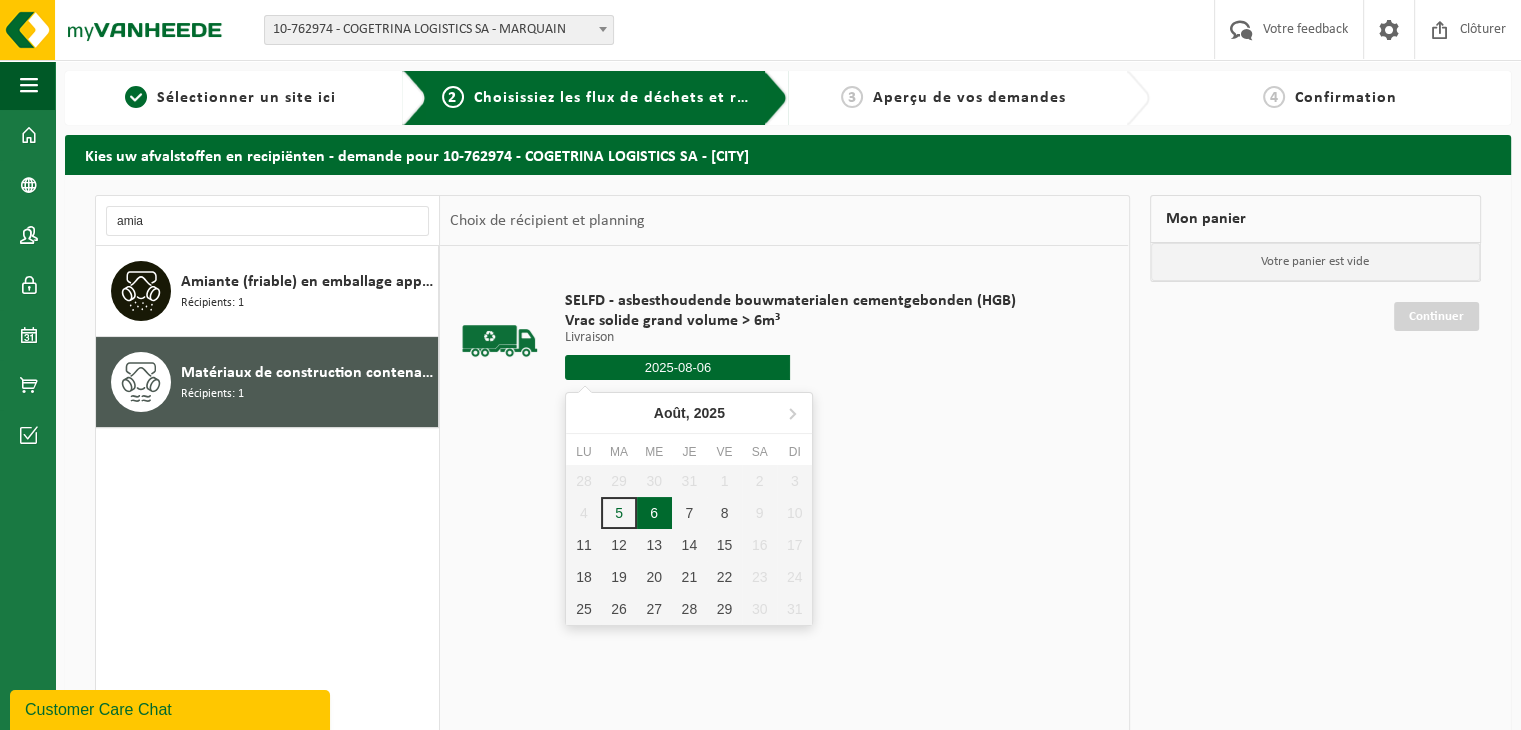 type on "à partir de 2025-08-06" 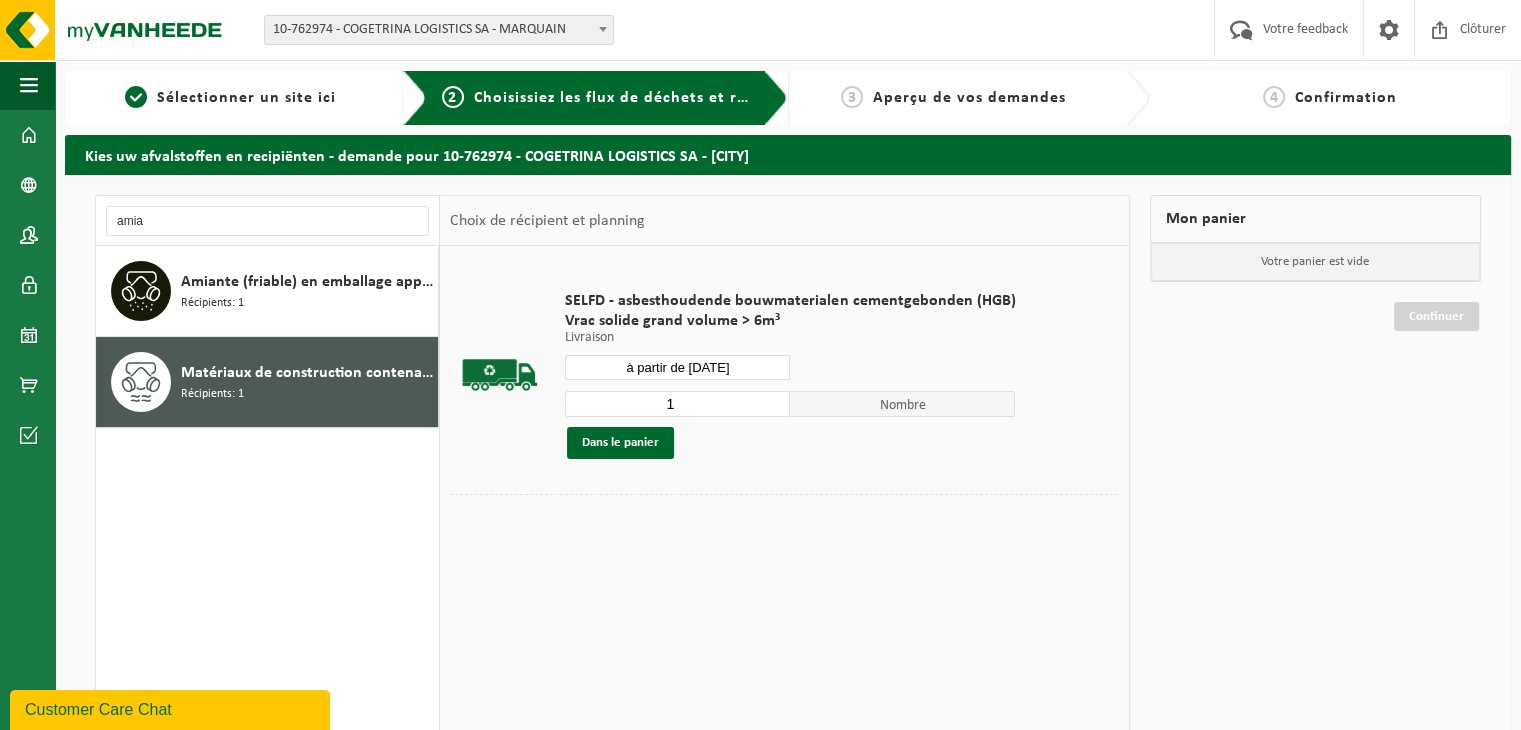 click on "Dans le panier" at bounding box center [790, 443] 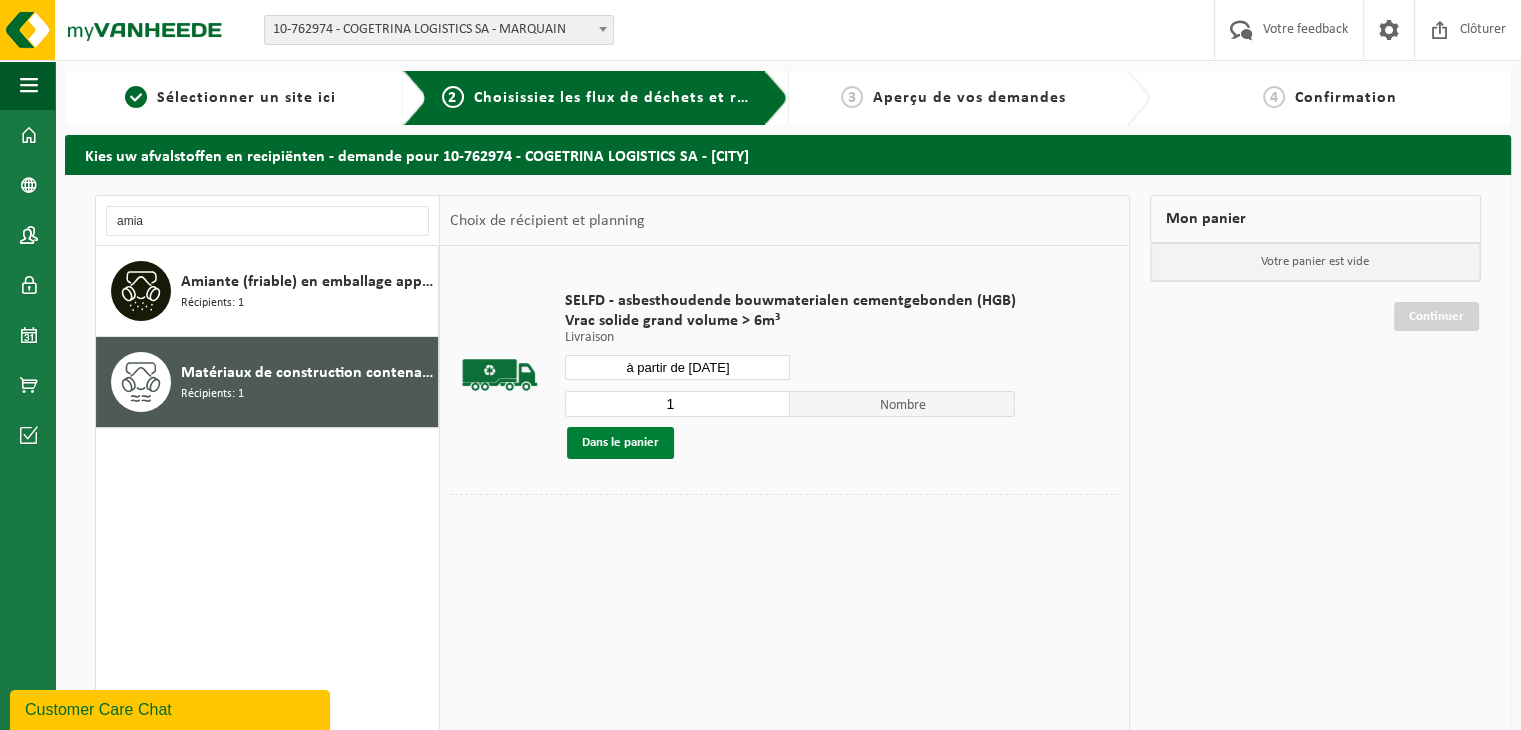 click on "Dans le panier" at bounding box center (620, 443) 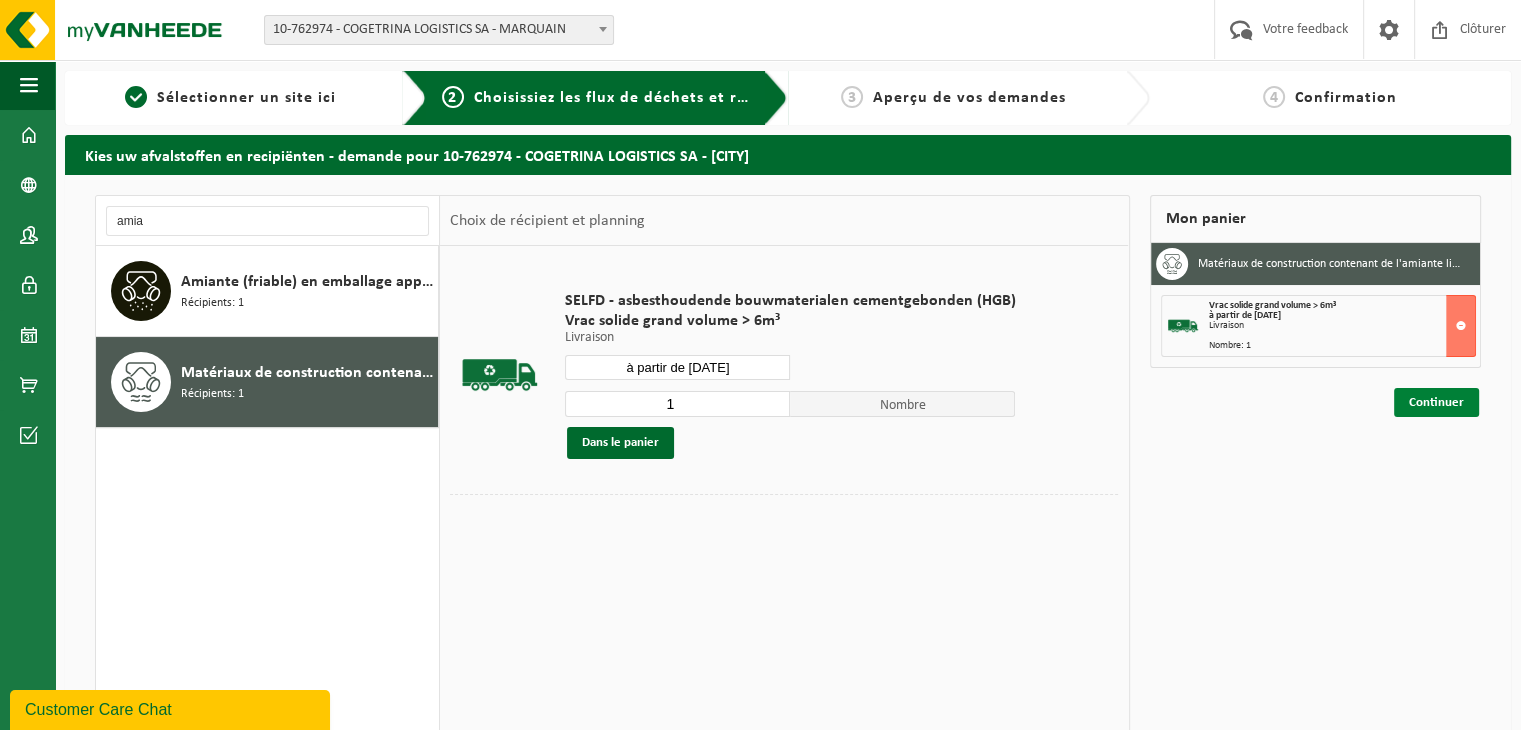 click on "Continuer" at bounding box center (1436, 402) 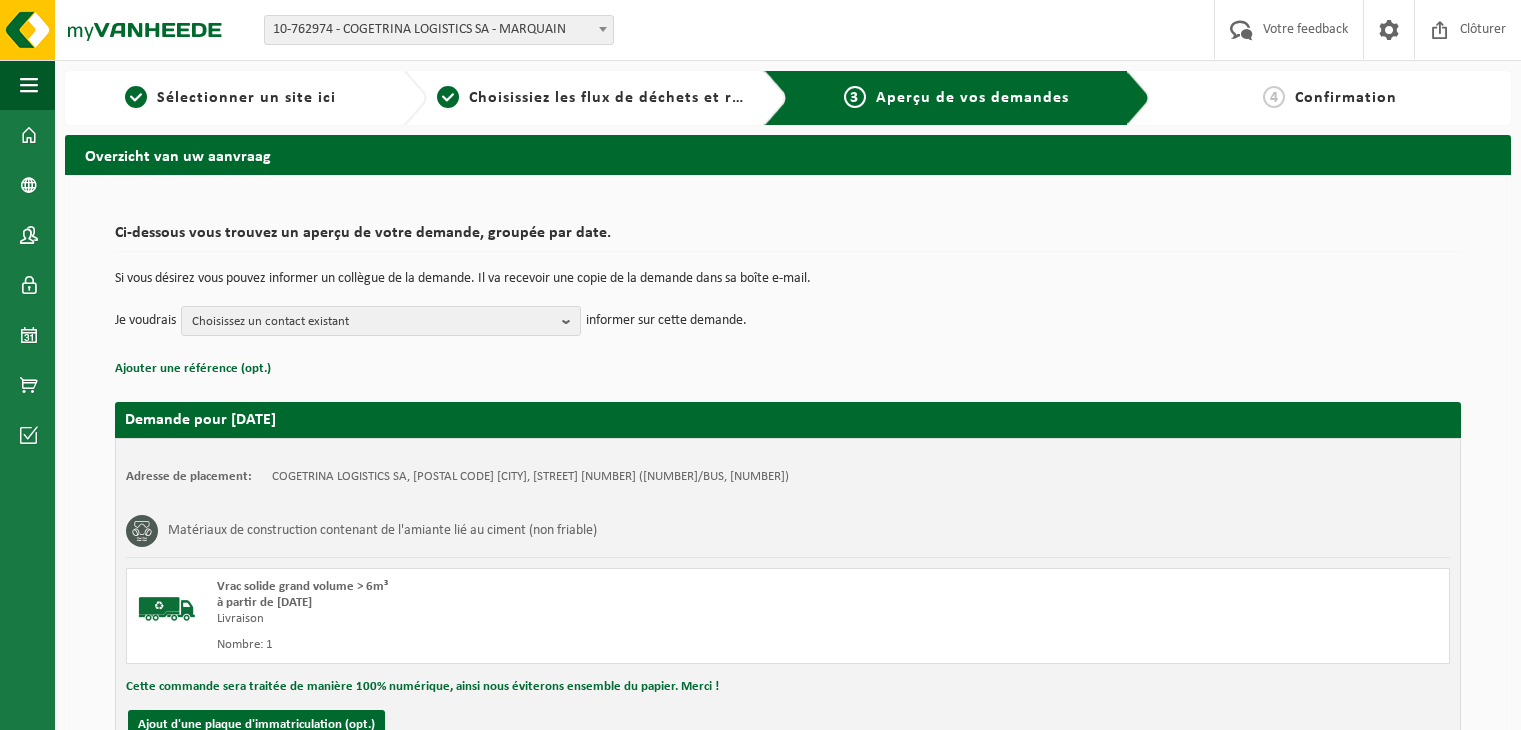 scroll, scrollTop: 0, scrollLeft: 0, axis: both 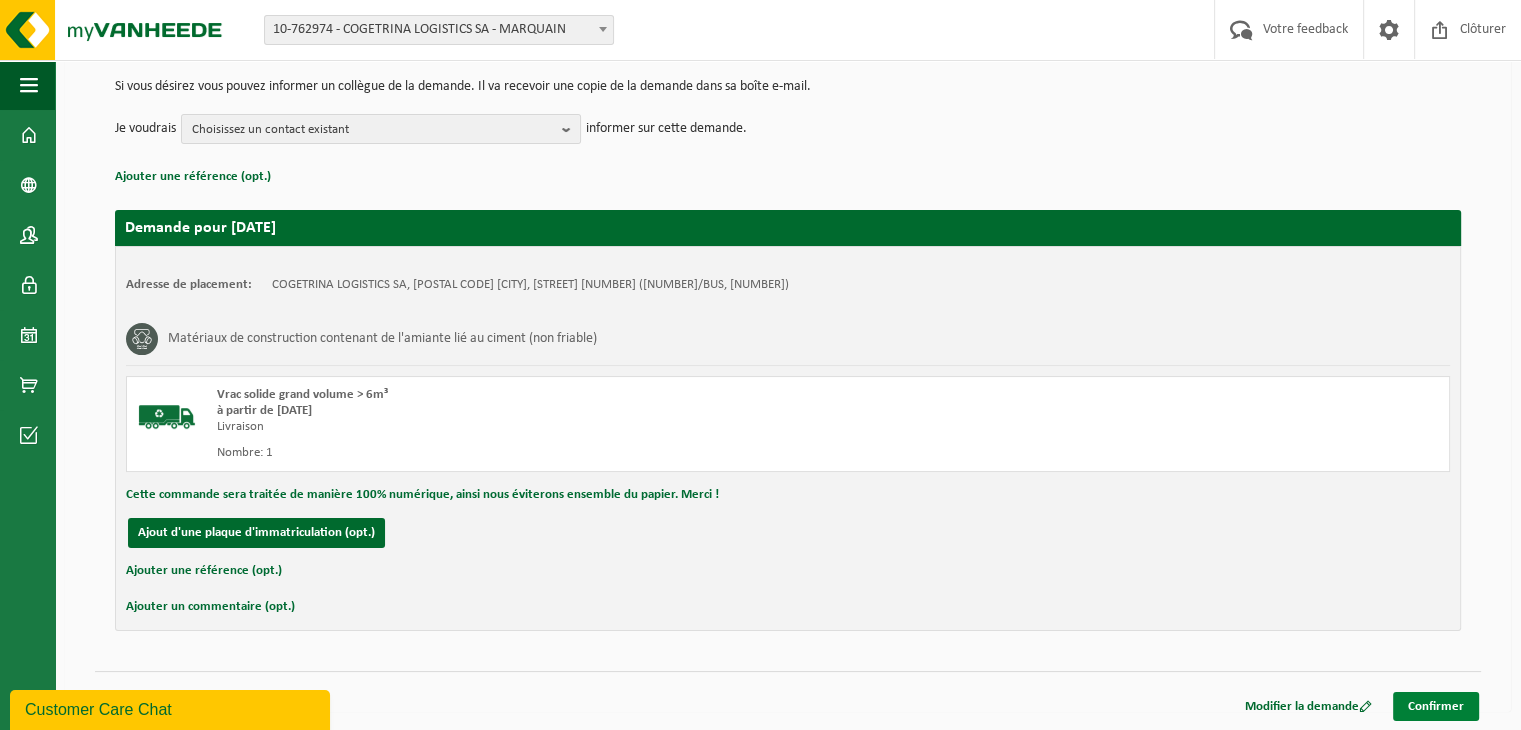 click on "Confirmer" at bounding box center [1436, 706] 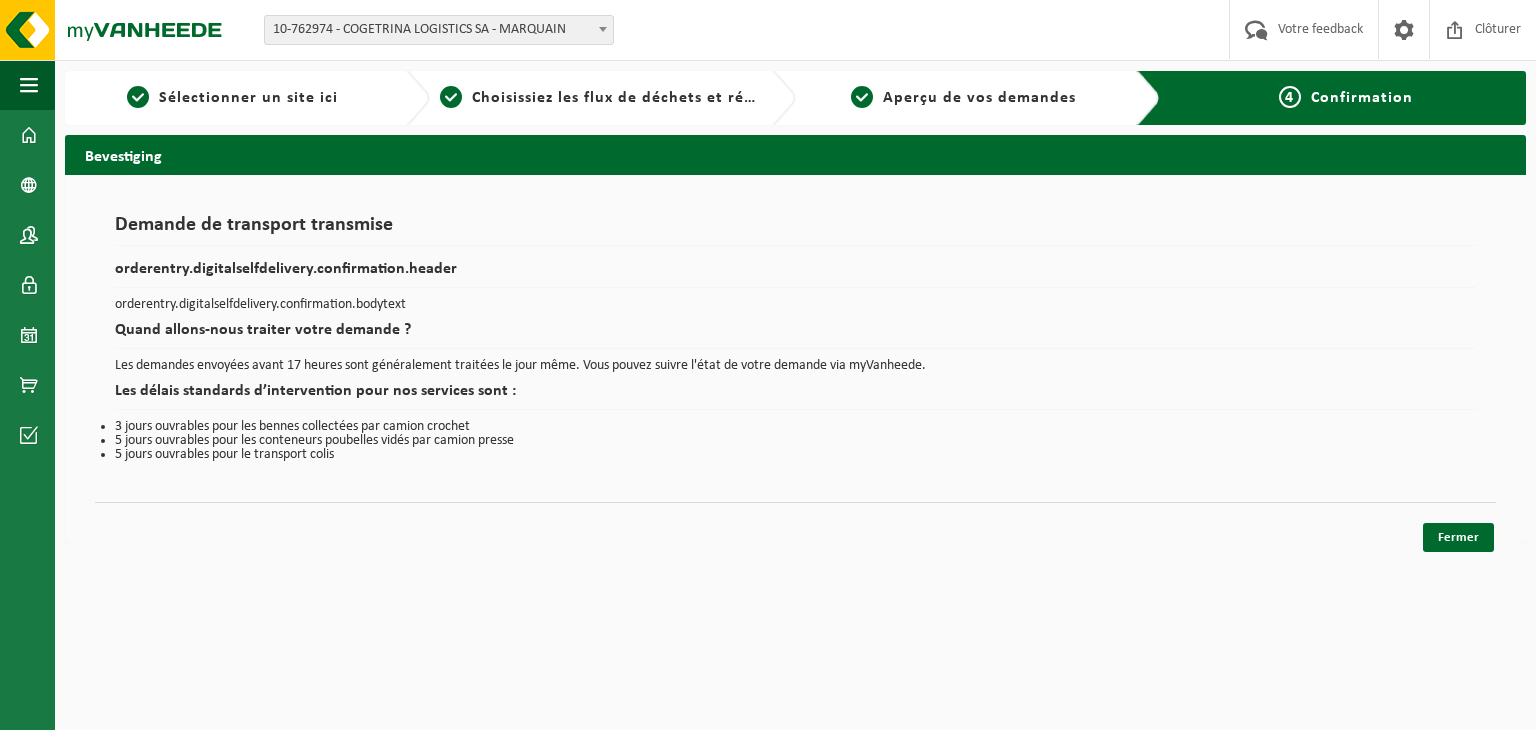 scroll, scrollTop: 0, scrollLeft: 0, axis: both 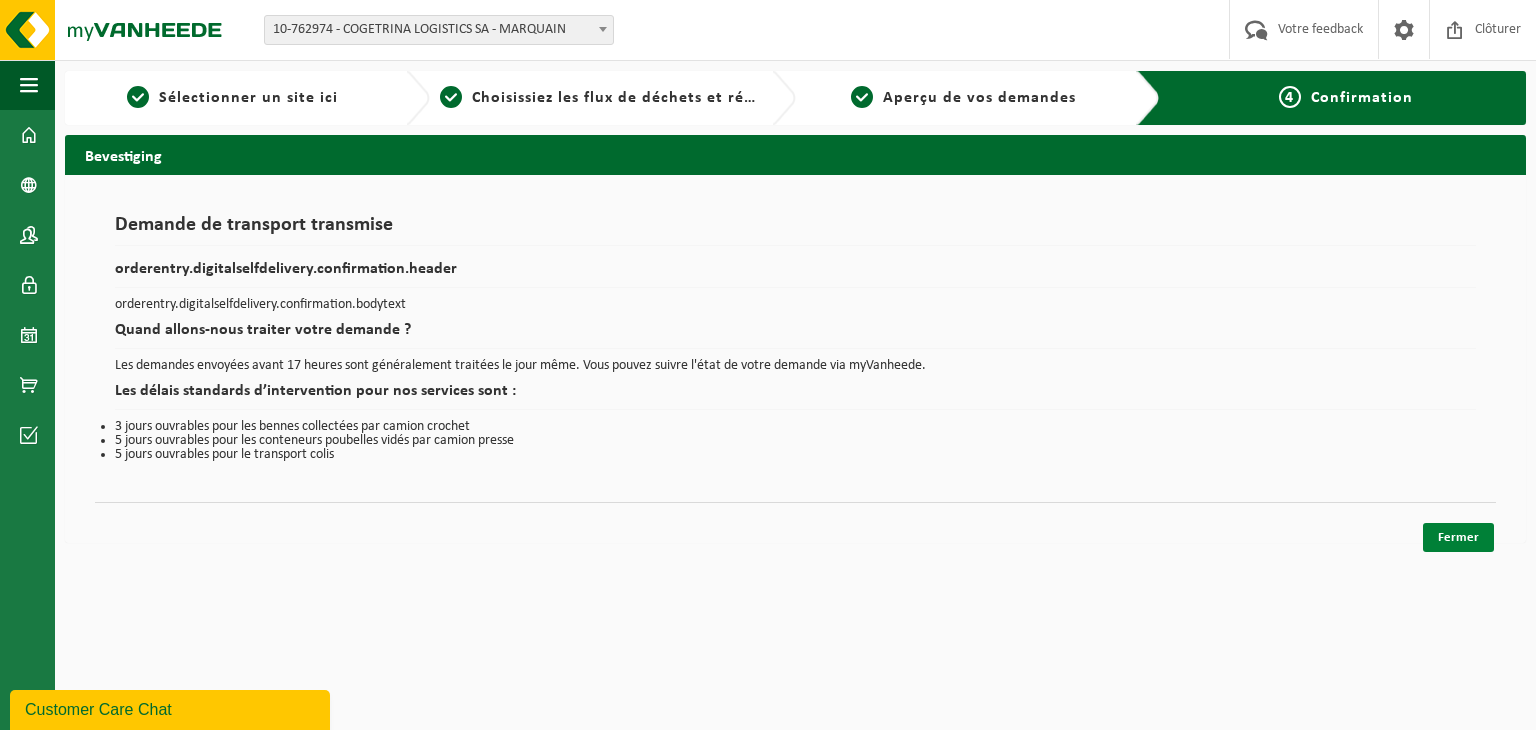 click on "Fermer" at bounding box center (1458, 537) 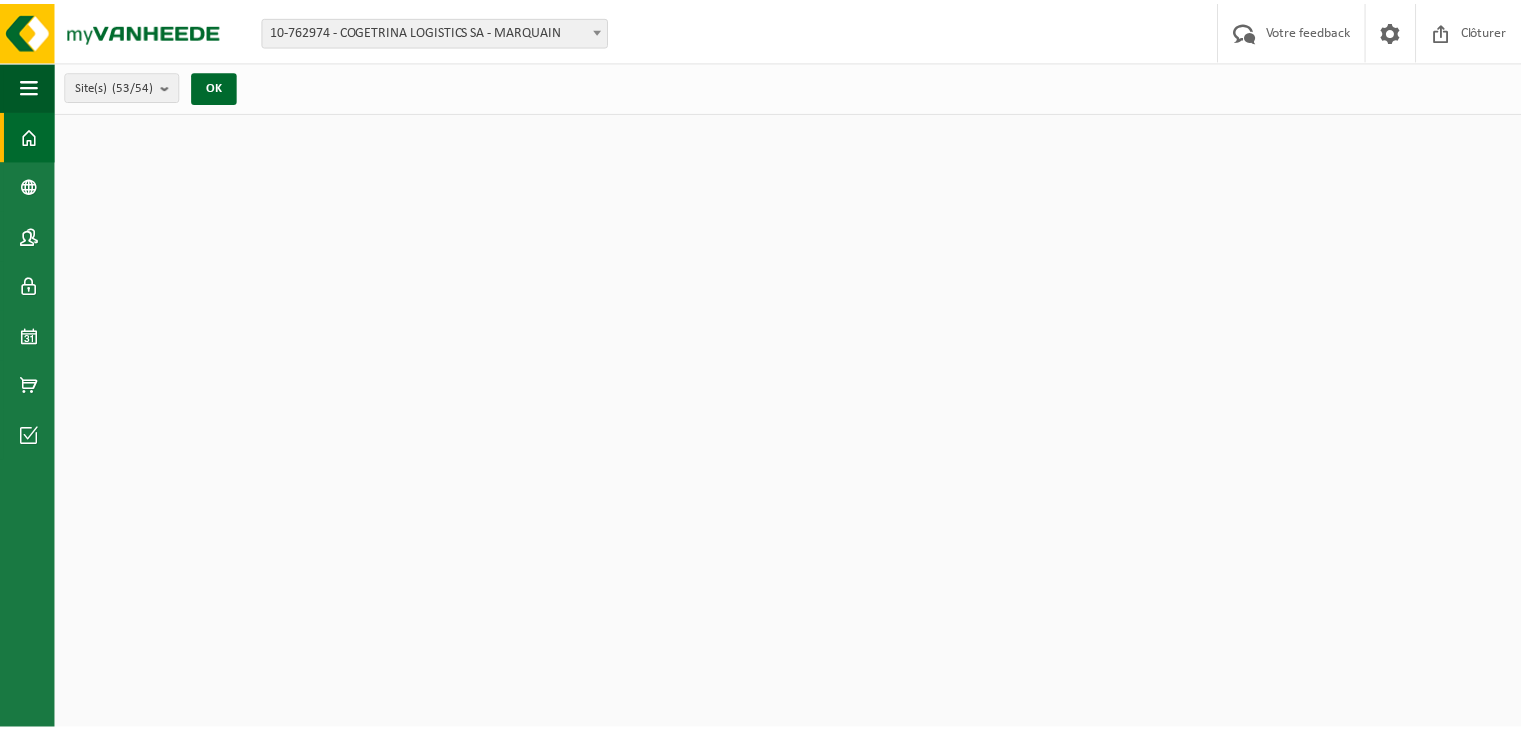 scroll, scrollTop: 0, scrollLeft: 0, axis: both 